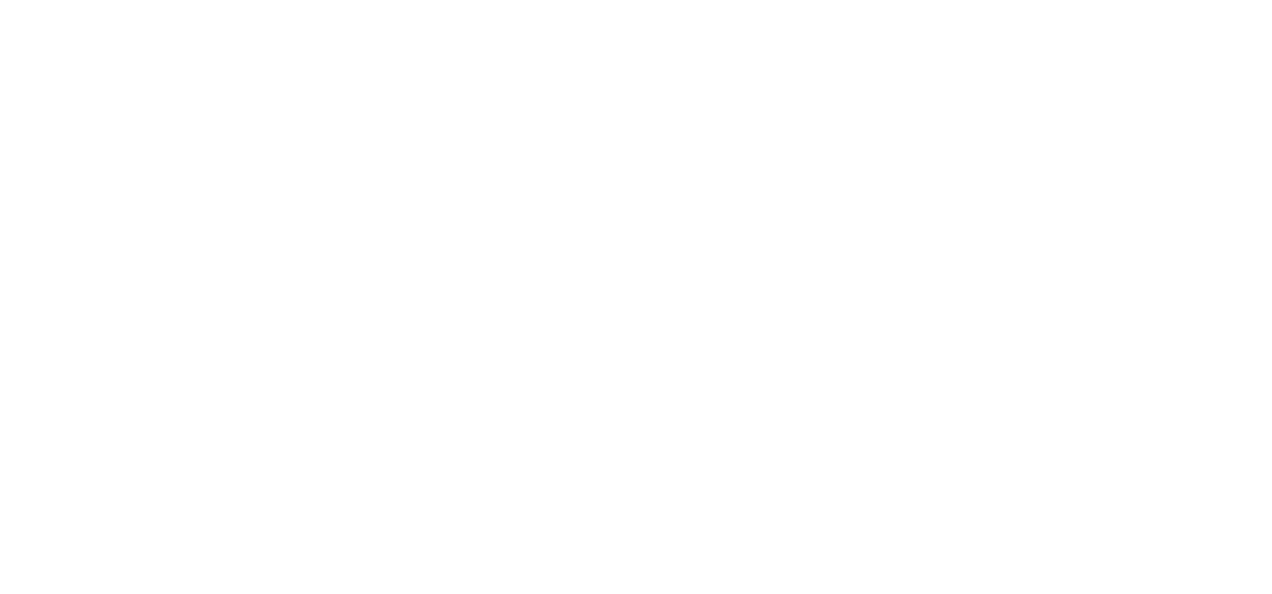 scroll, scrollTop: 0, scrollLeft: 0, axis: both 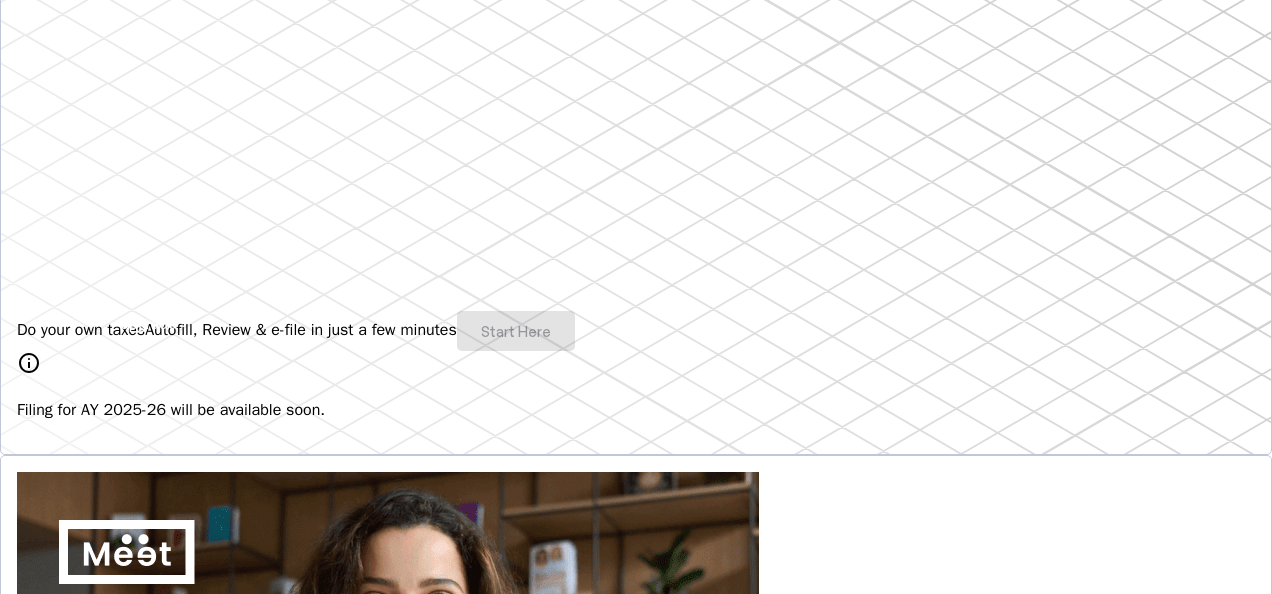click on "Do your own taxes   Autofill, Review & e-file in just a few minutes   Start Here" at bounding box center [636, 331] 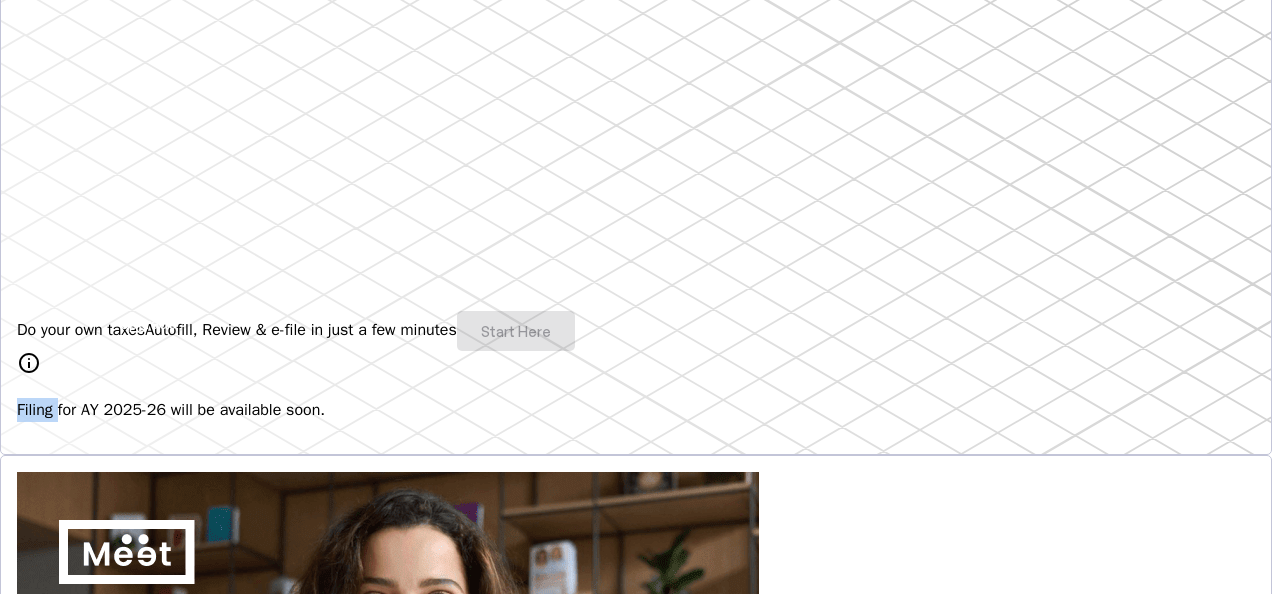 click on "Do your own taxes   Autofill, Review & e-file in just a few minutes   Start Here" at bounding box center (636, 331) 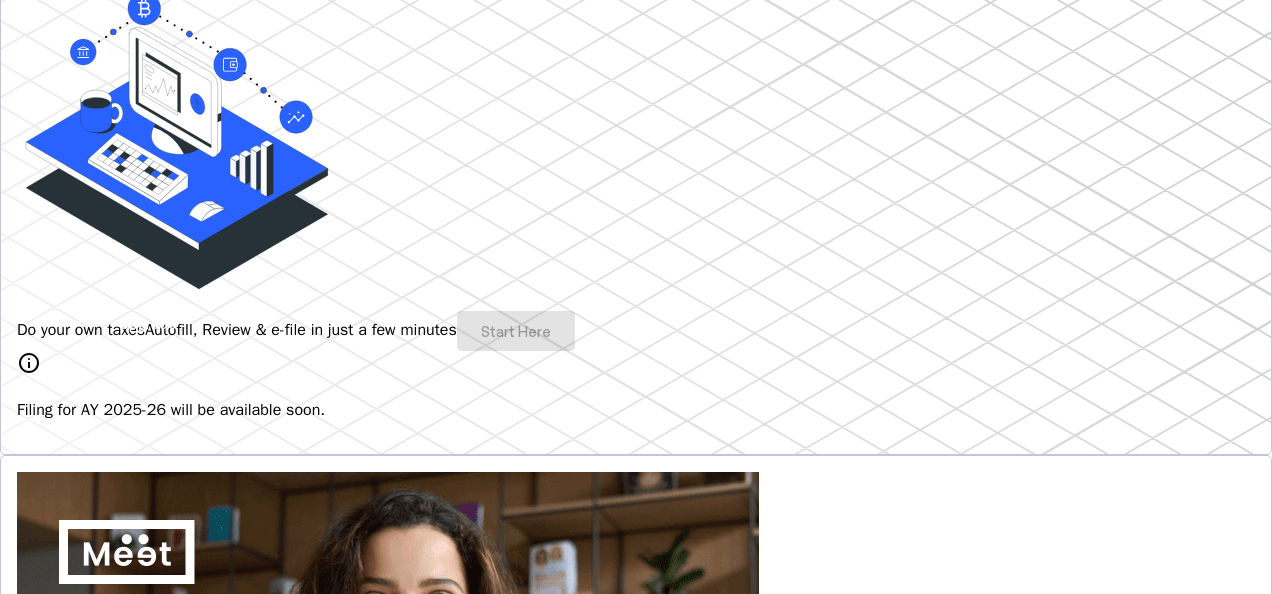 click on "Do your own taxes   Autofill, Review & e-file in just a few minutes   Start Here" at bounding box center [636, 331] 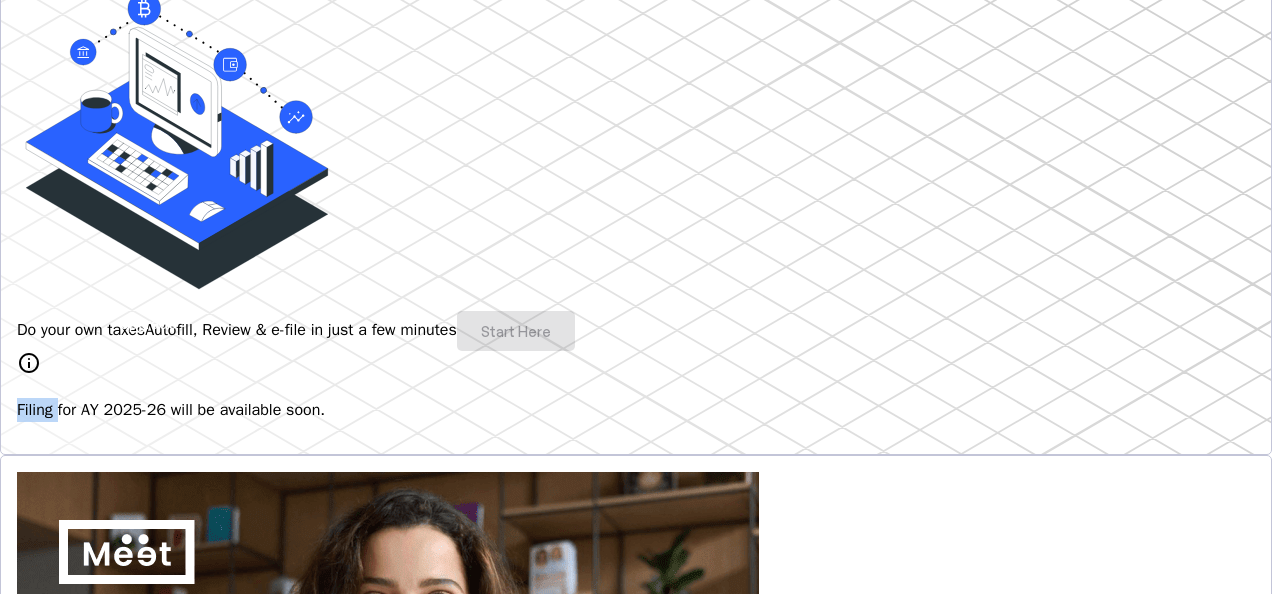 click on "Do your own taxes   Autofill, Review & e-file in just a few minutes   Start Here" at bounding box center [636, 331] 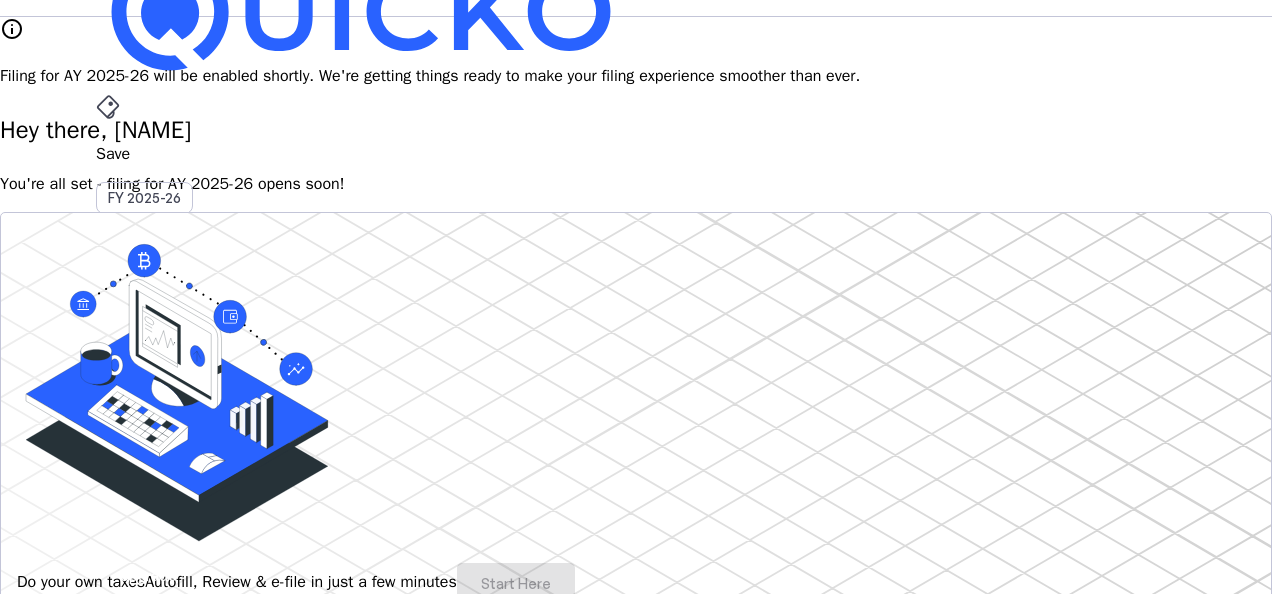 scroll, scrollTop: 0, scrollLeft: 0, axis: both 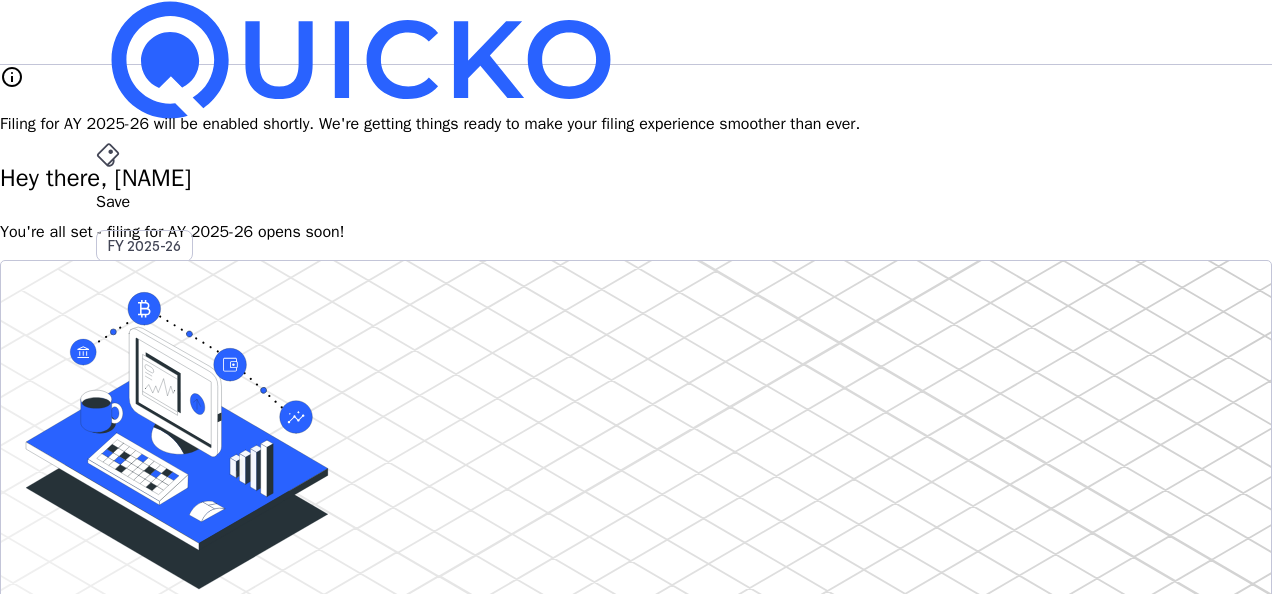 click on "File AY 2025-26" at bounding box center [636, 202] 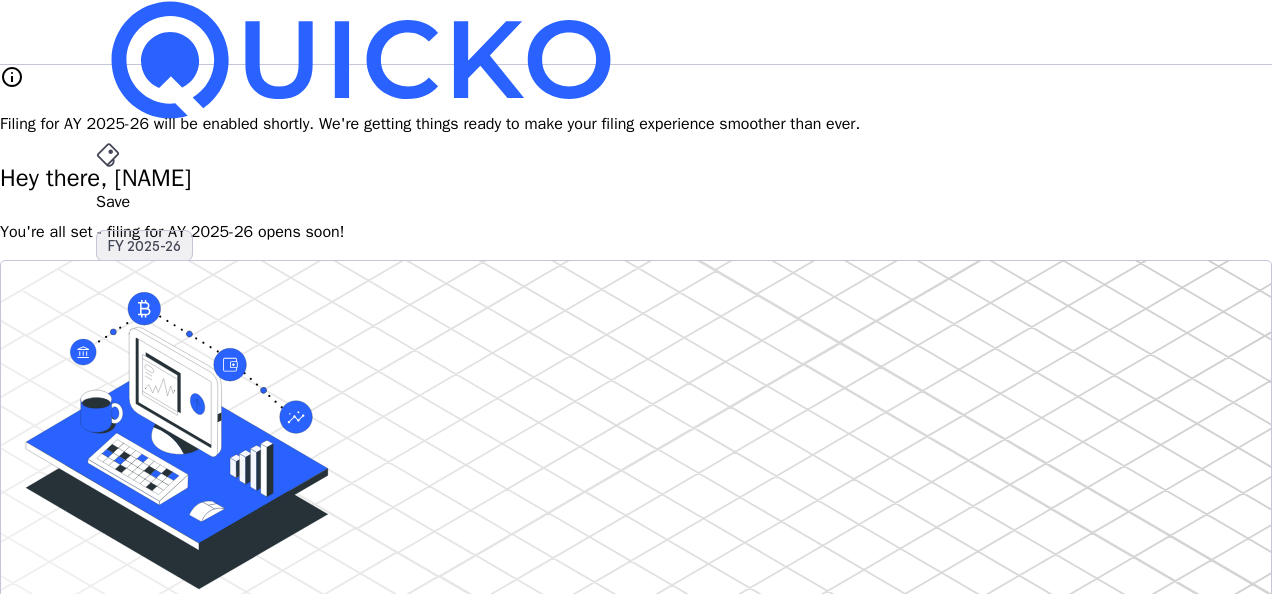 click on "FY 2025-26" at bounding box center (144, 246) 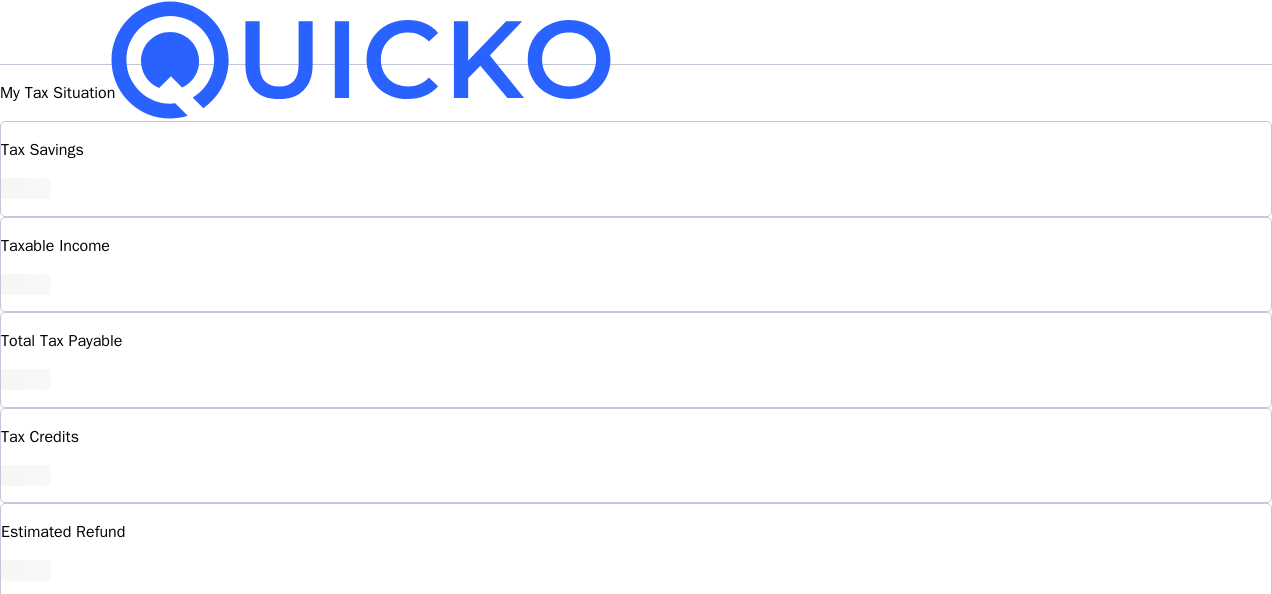 click on "AY 2025-26" at bounding box center [145, 452] 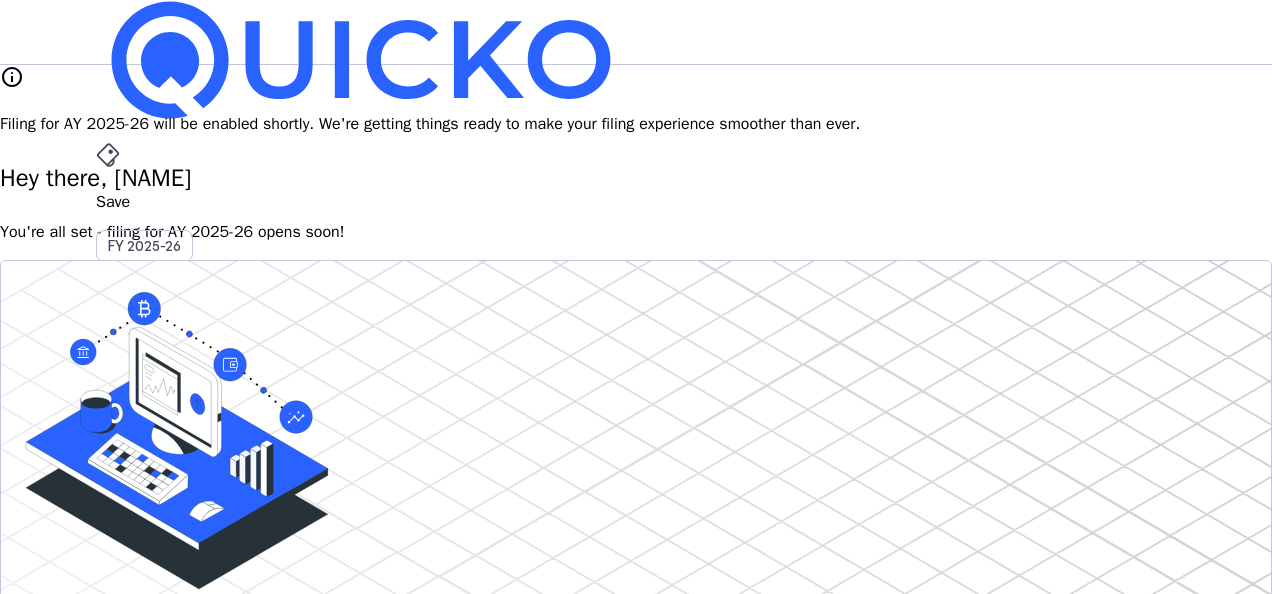 click on "AY 2025-26" at bounding box center (145, 452) 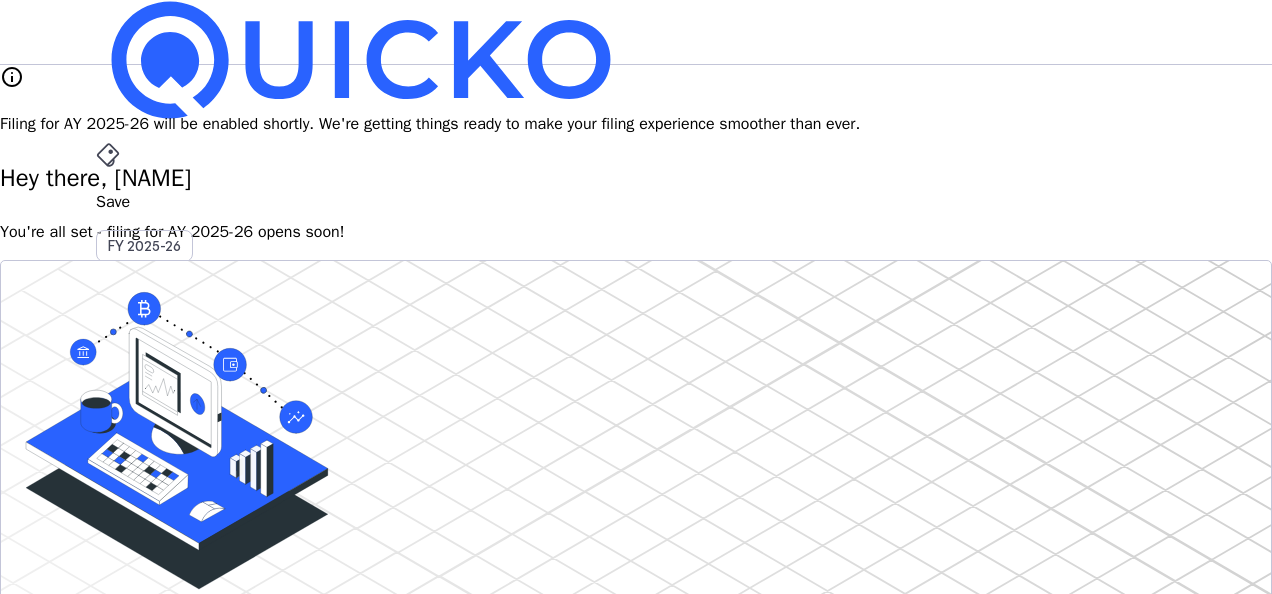 click on "AY 2025-26" at bounding box center (145, 452) 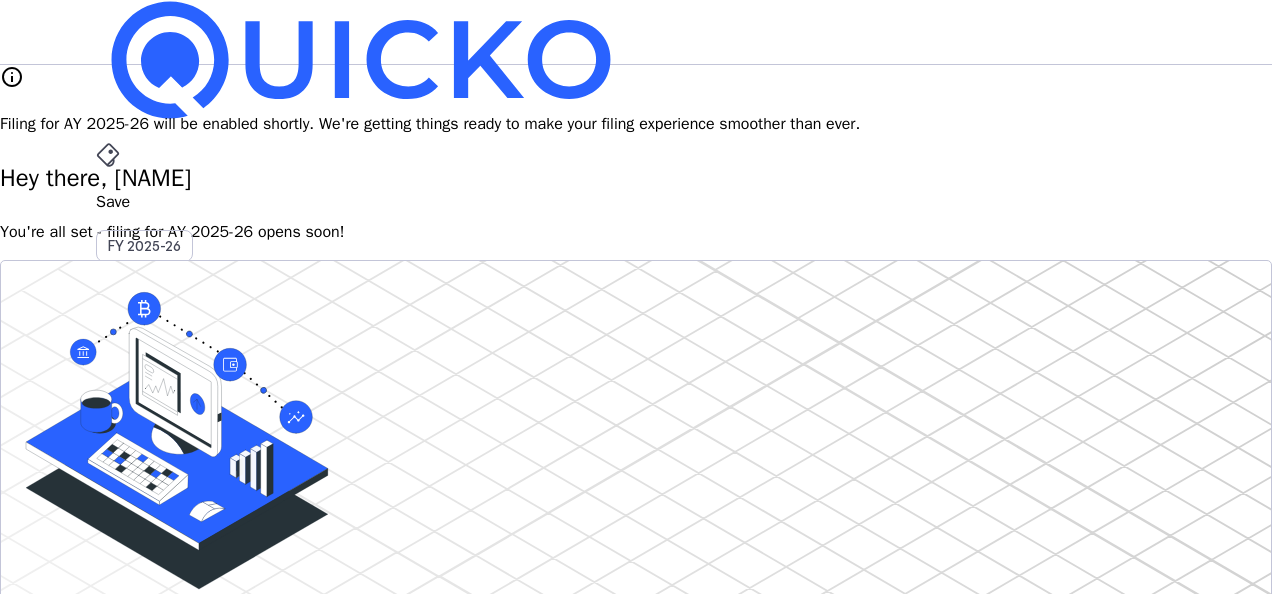 click on "AY 2025-26" at bounding box center (145, 452) 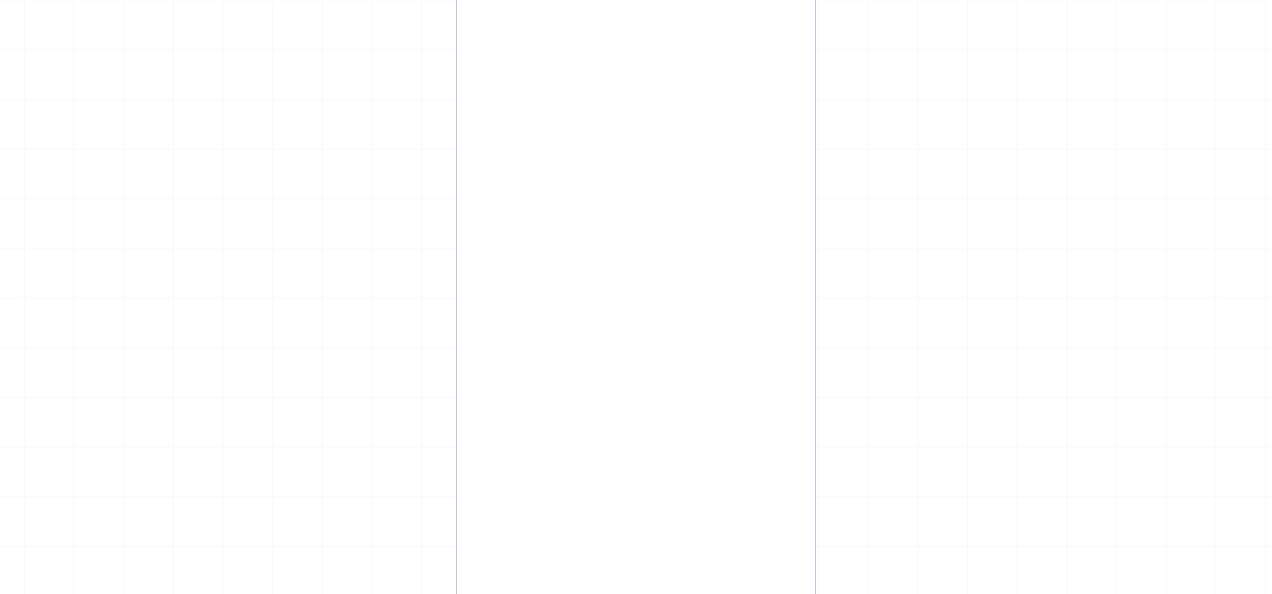 scroll, scrollTop: 0, scrollLeft: 0, axis: both 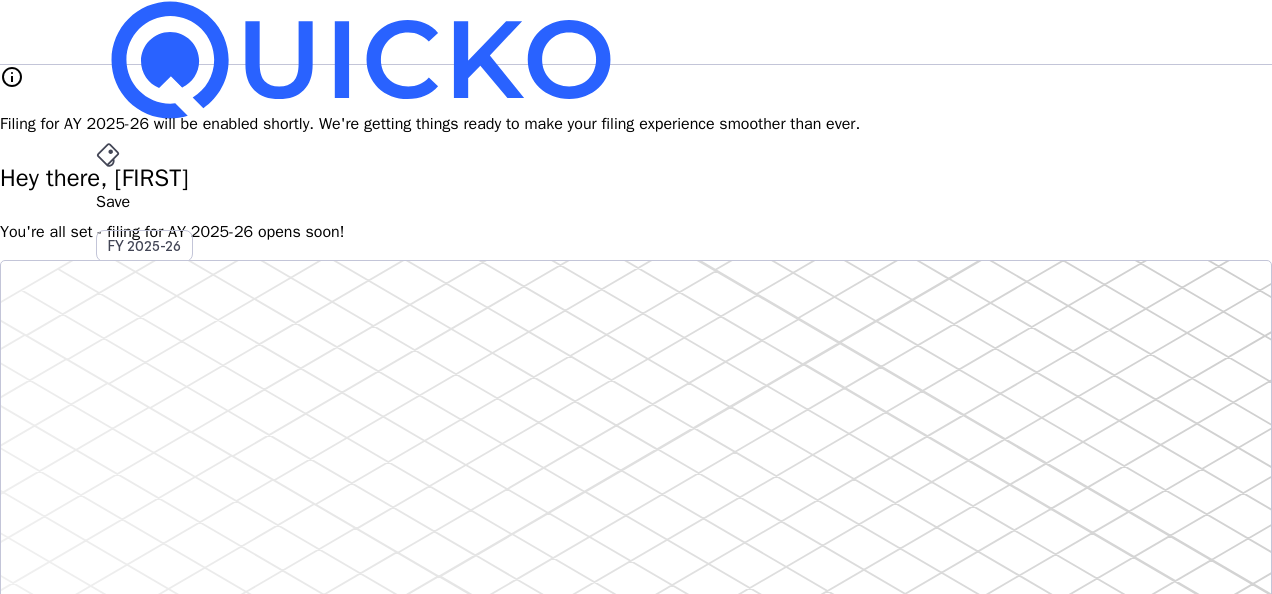 click on "info" at bounding box center (12, 77) 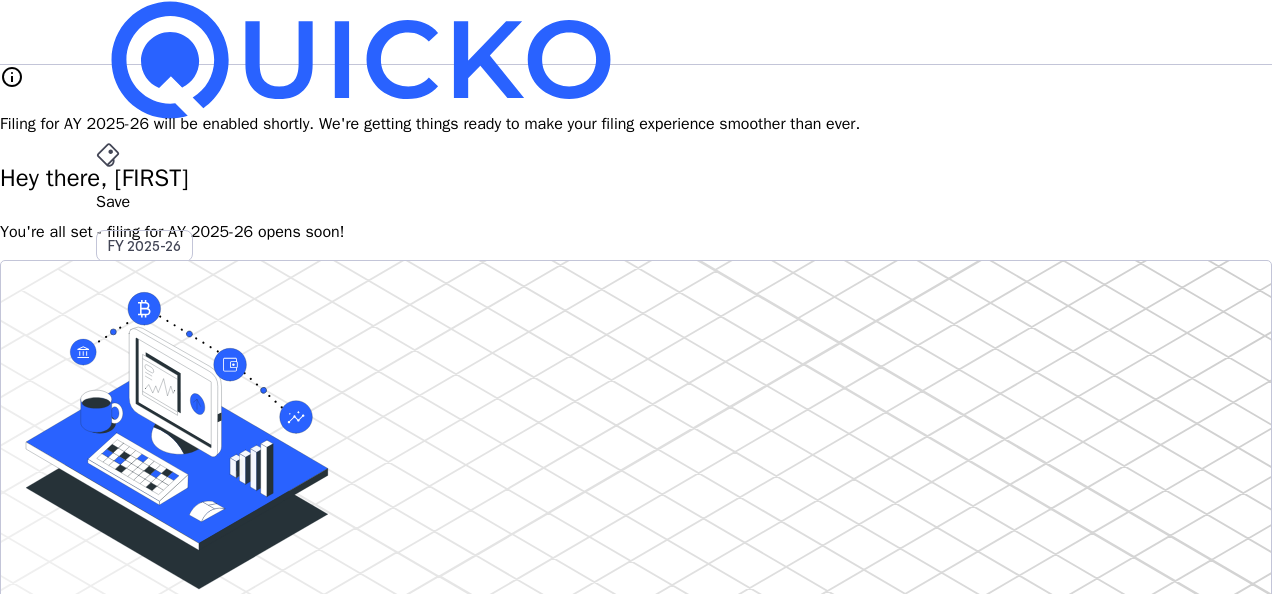 drag, startPoint x: 238, startPoint y: 104, endPoint x: 580, endPoint y: 94, distance: 342.14618 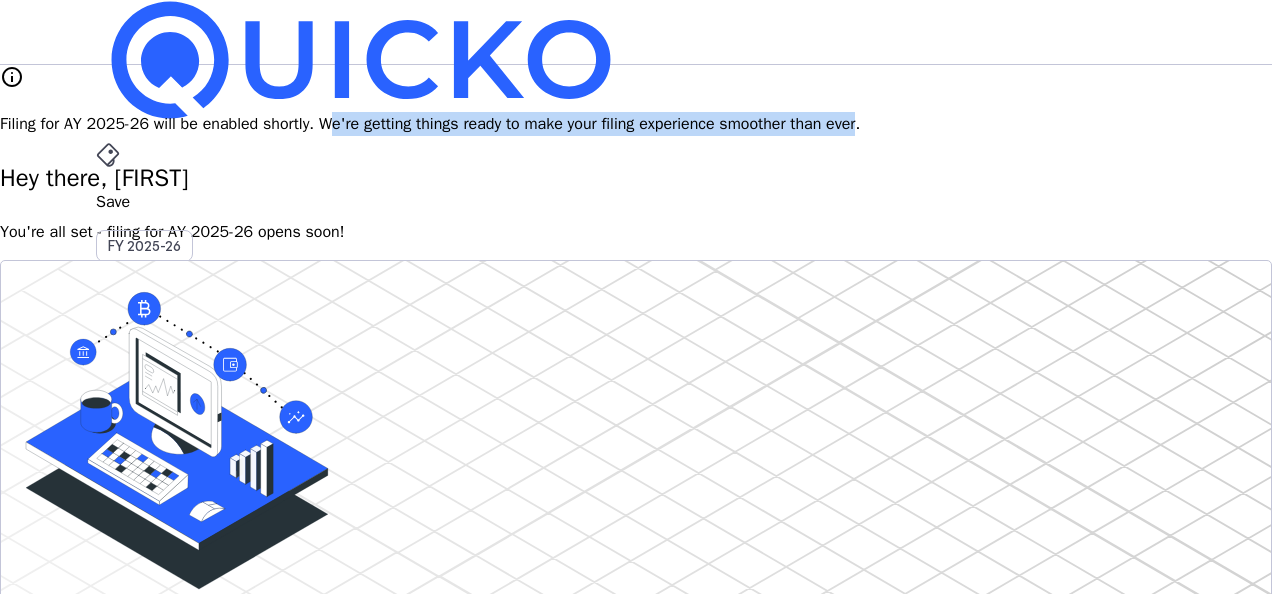 drag, startPoint x: 556, startPoint y: 109, endPoint x: 1034, endPoint y: 95, distance: 478.205 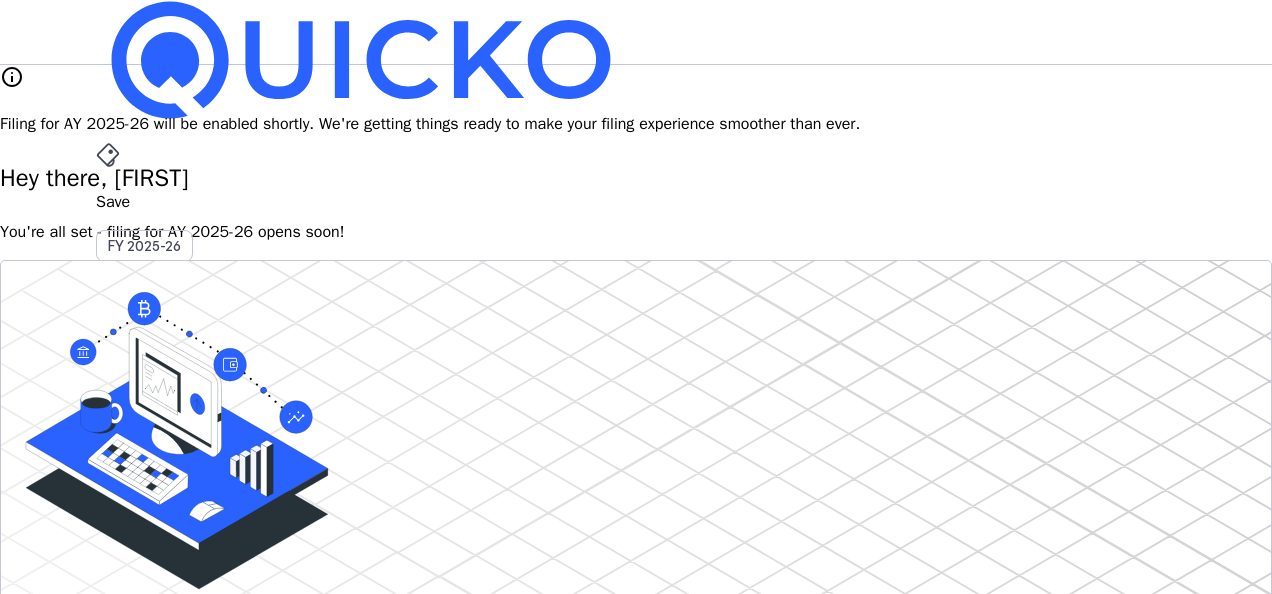 click at bounding box center [636, 3356] 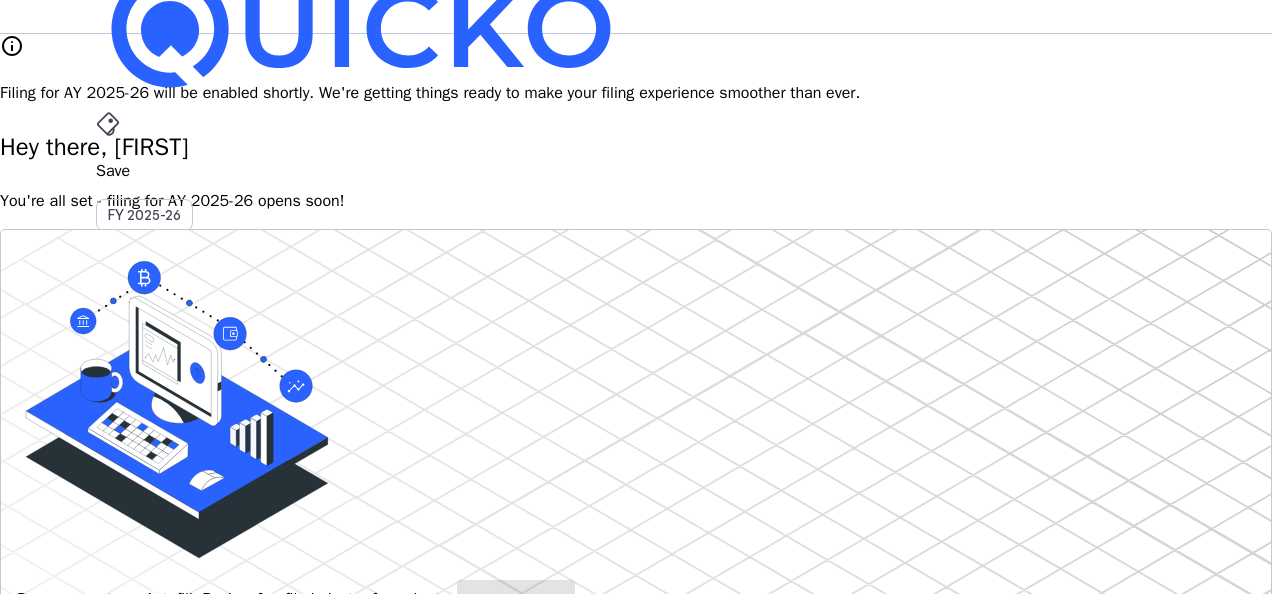 scroll, scrollTop: 0, scrollLeft: 0, axis: both 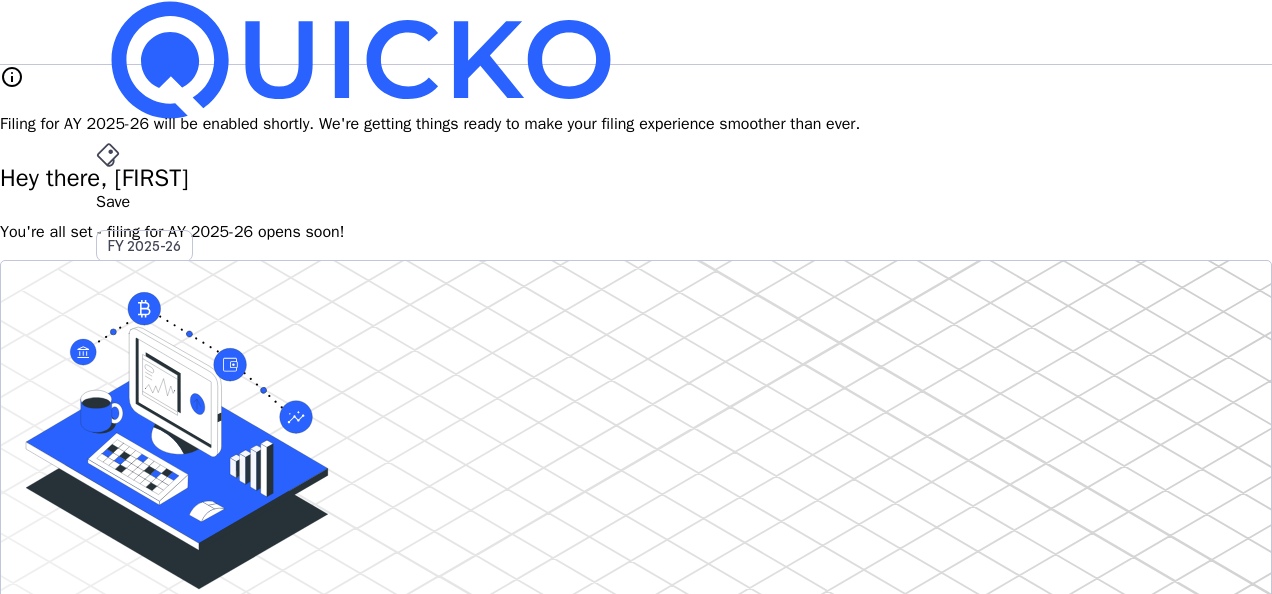 click at bounding box center [636, 3356] 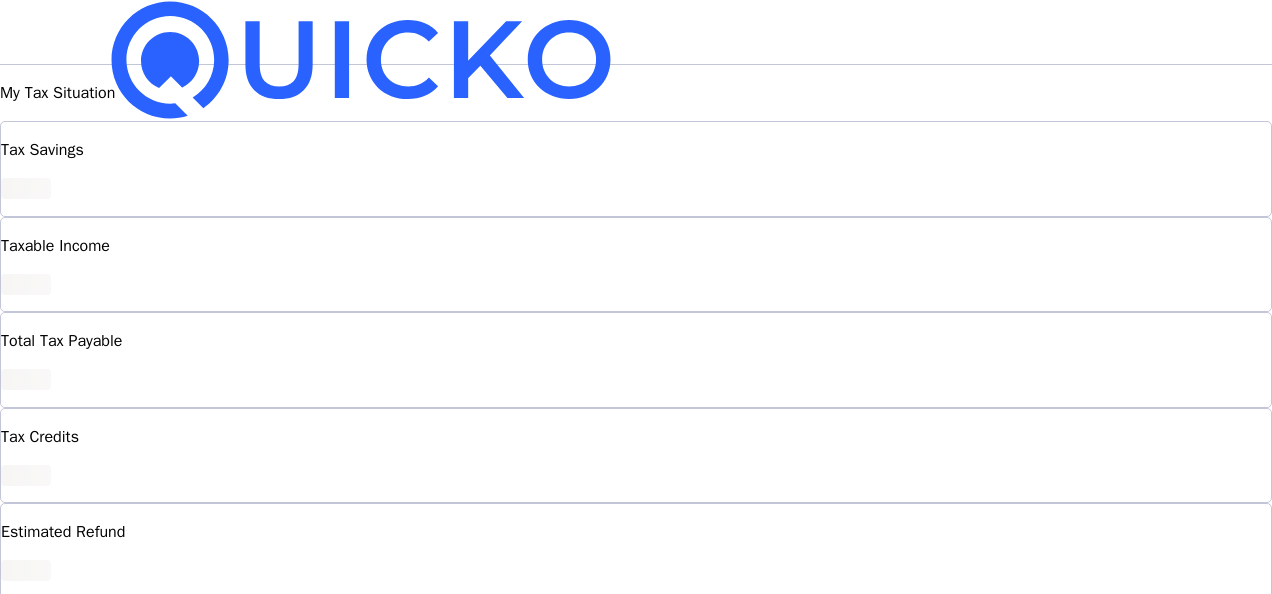 click on "Save" at bounding box center (636, 202) 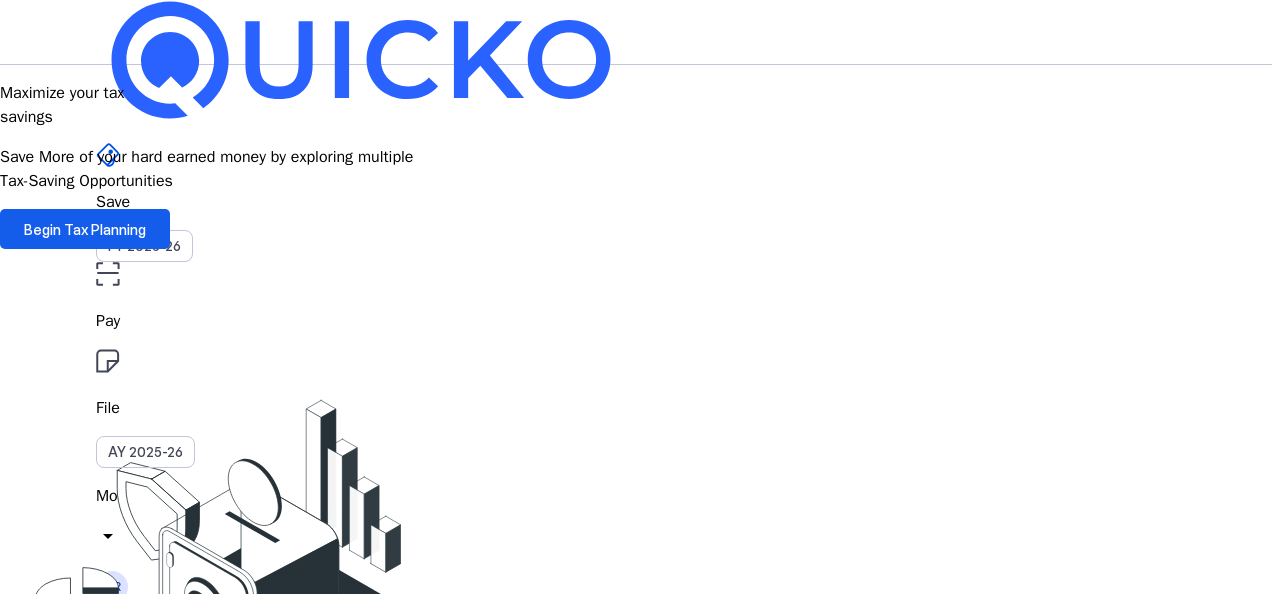 click on "Begin Tax Planning" at bounding box center (85, 229) 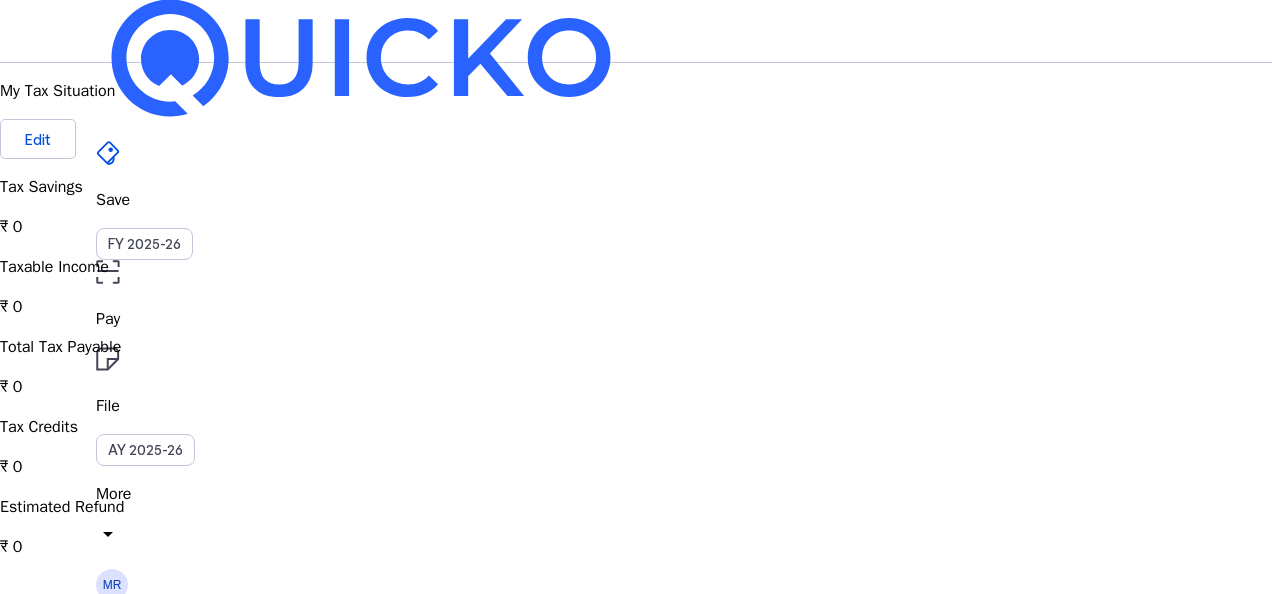 scroll, scrollTop: 0, scrollLeft: 0, axis: both 